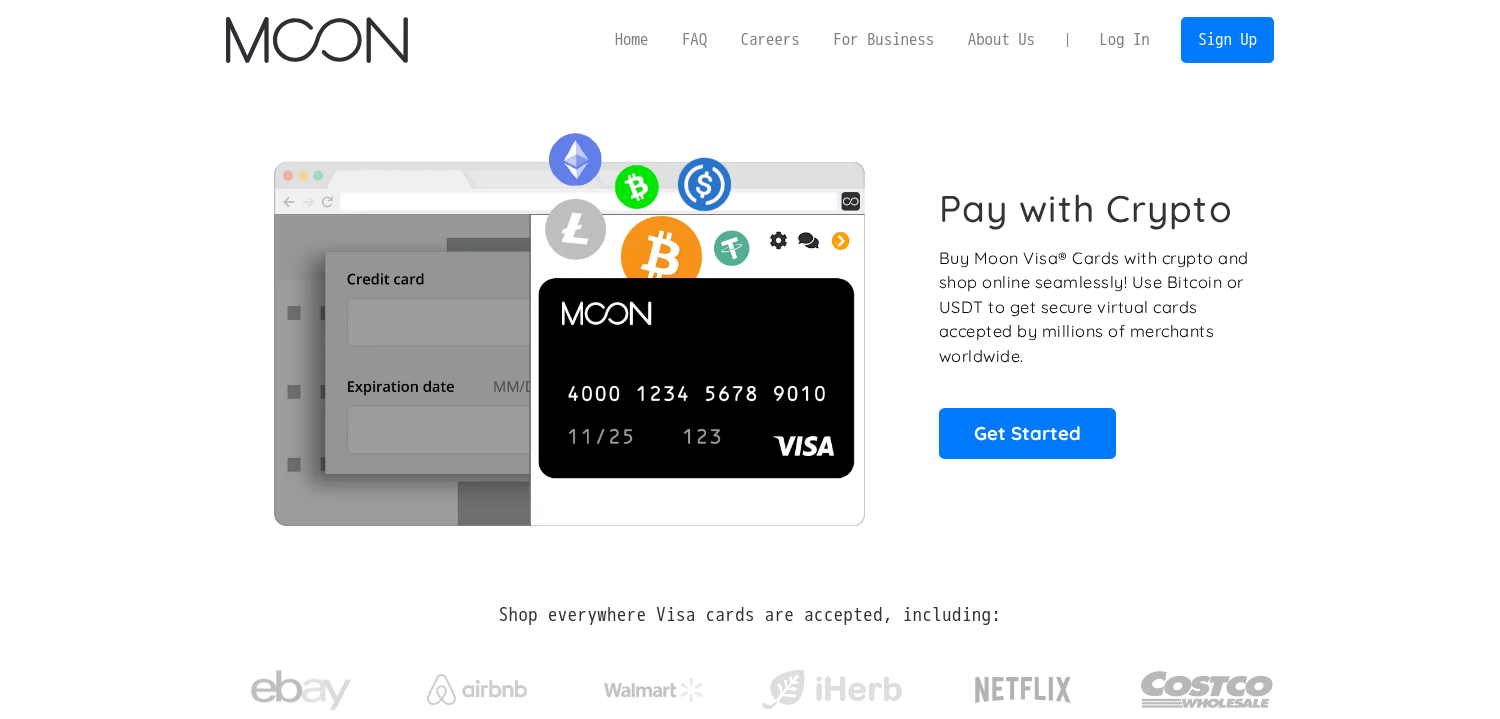 scroll, scrollTop: 0, scrollLeft: 0, axis: both 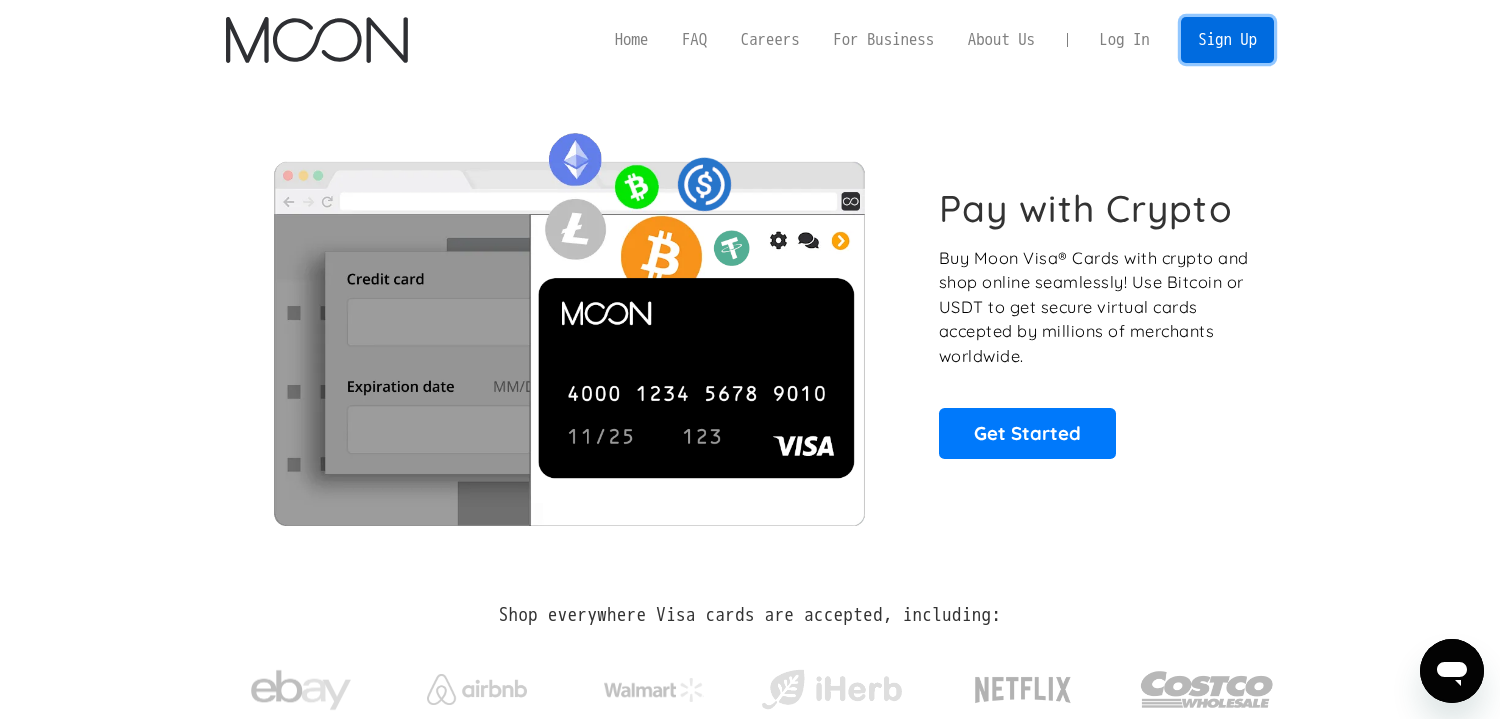 click on "Sign Up" at bounding box center [1227, 39] 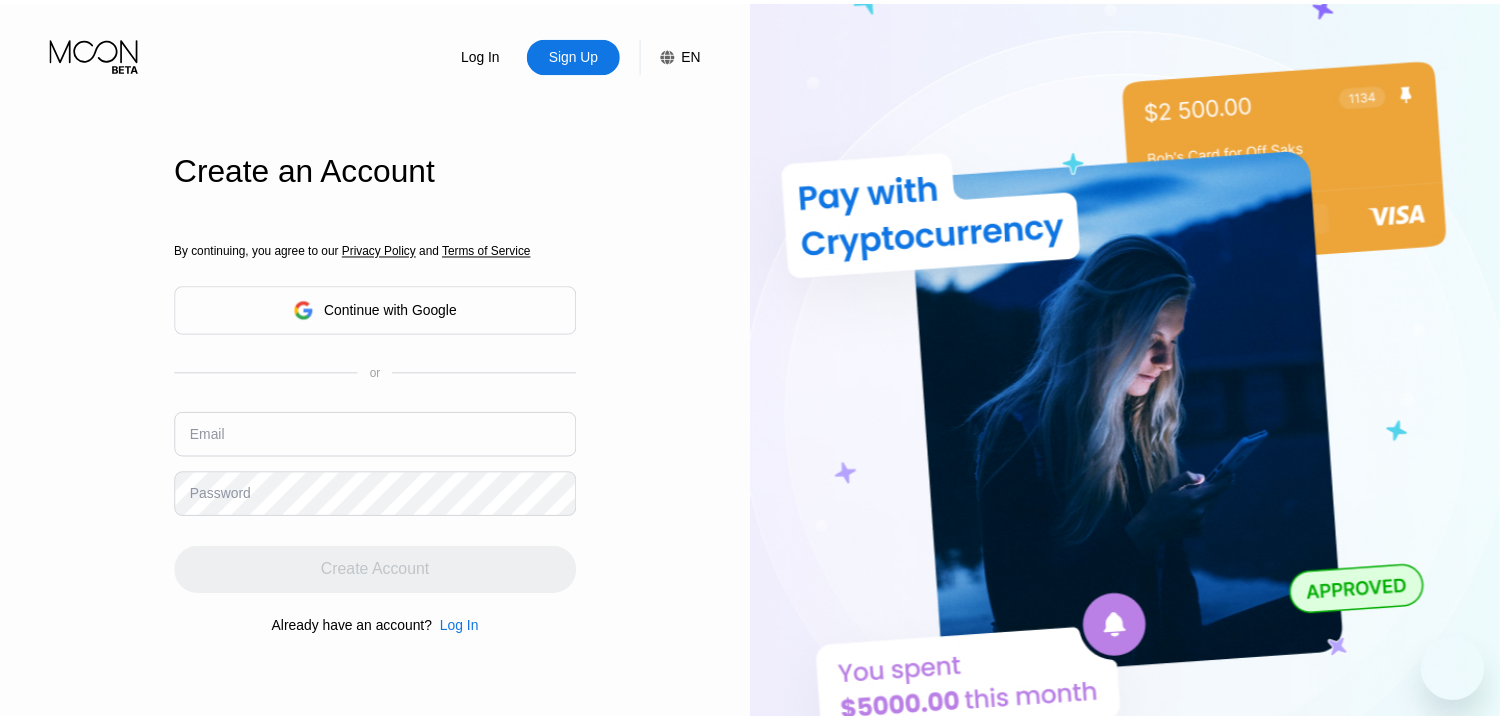 scroll, scrollTop: 0, scrollLeft: 0, axis: both 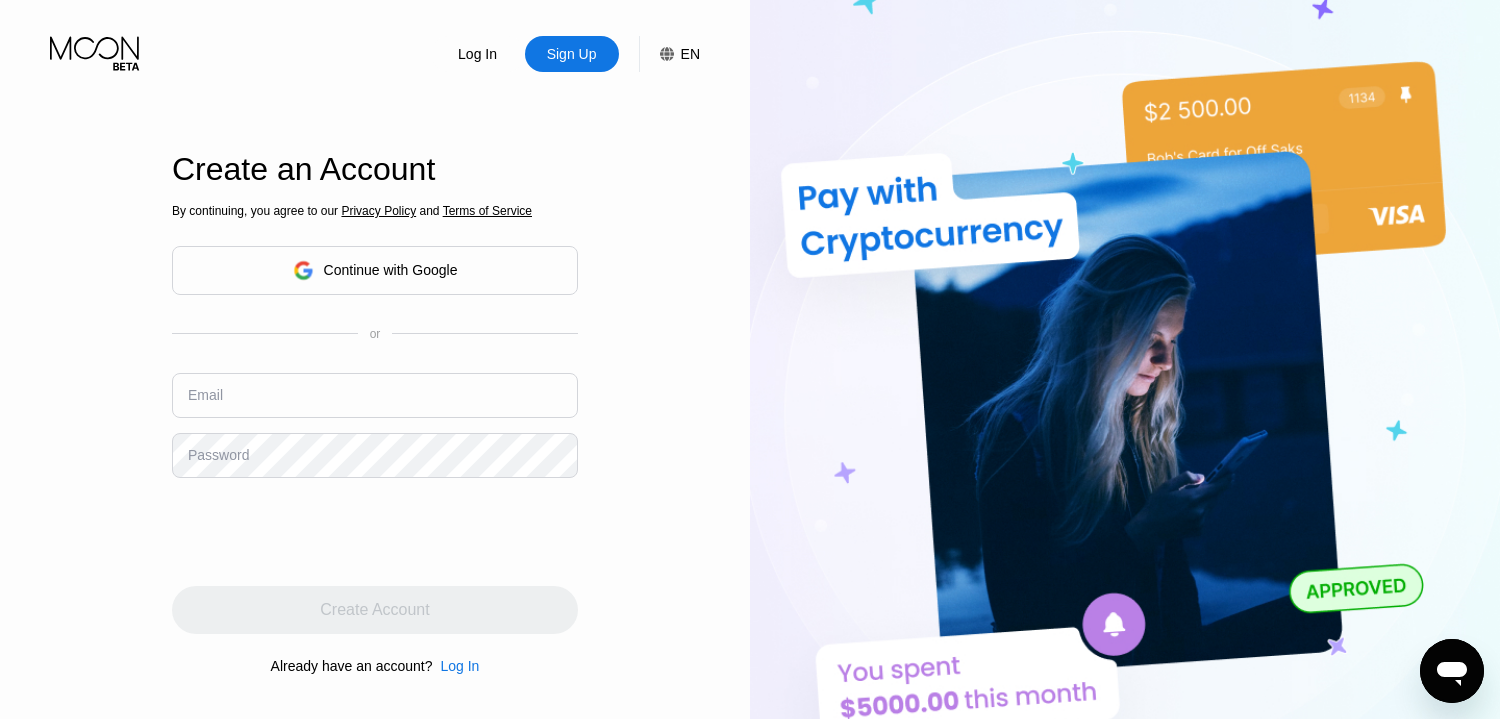 click on "Email" at bounding box center [375, 403] 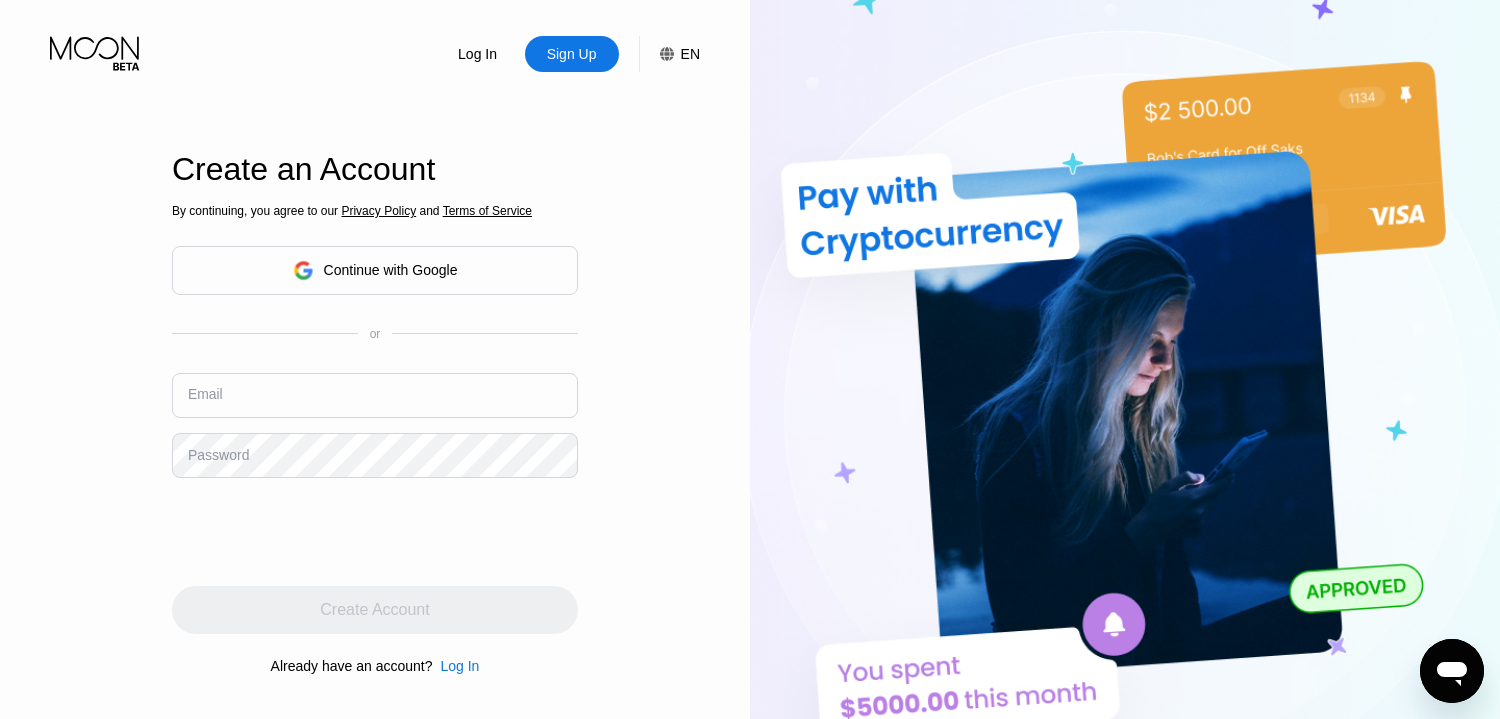 click at bounding box center (375, 395) 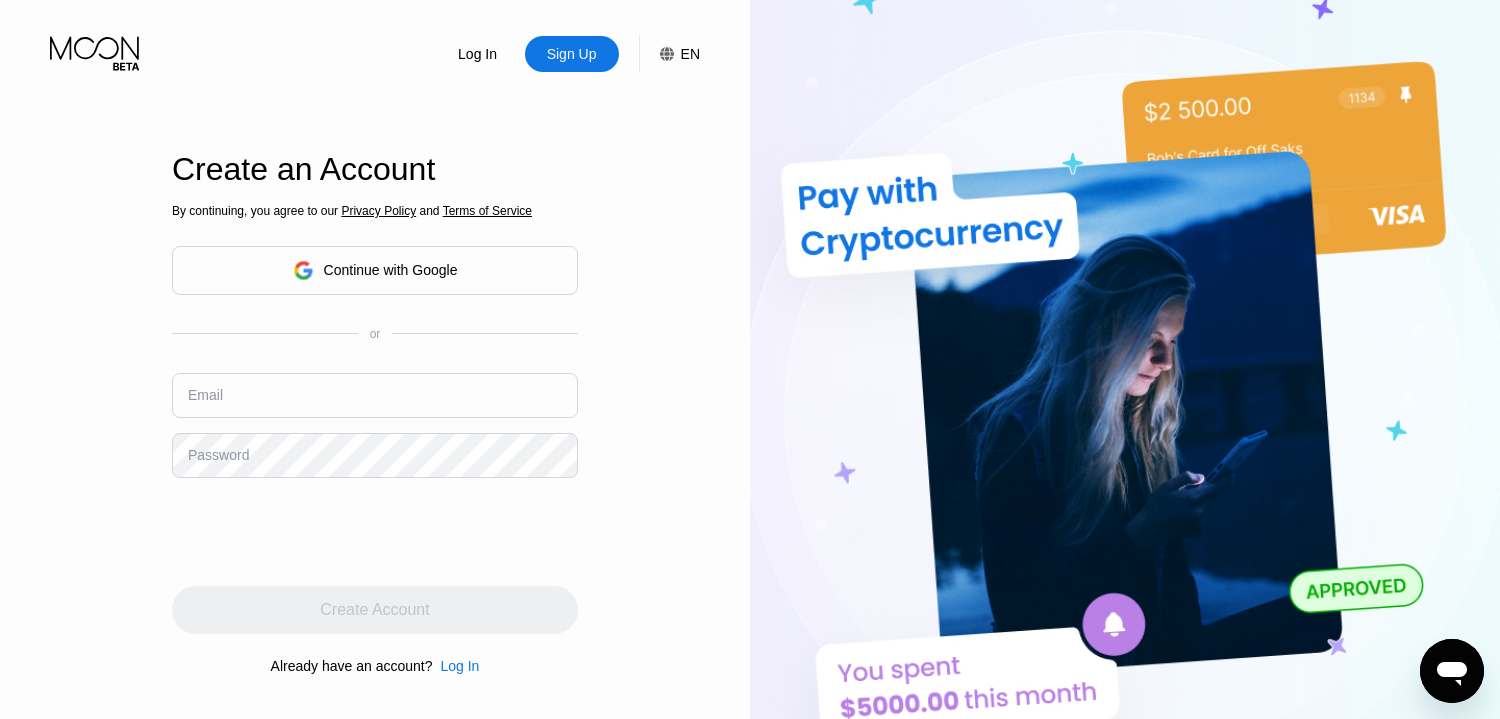 click at bounding box center (375, 395) 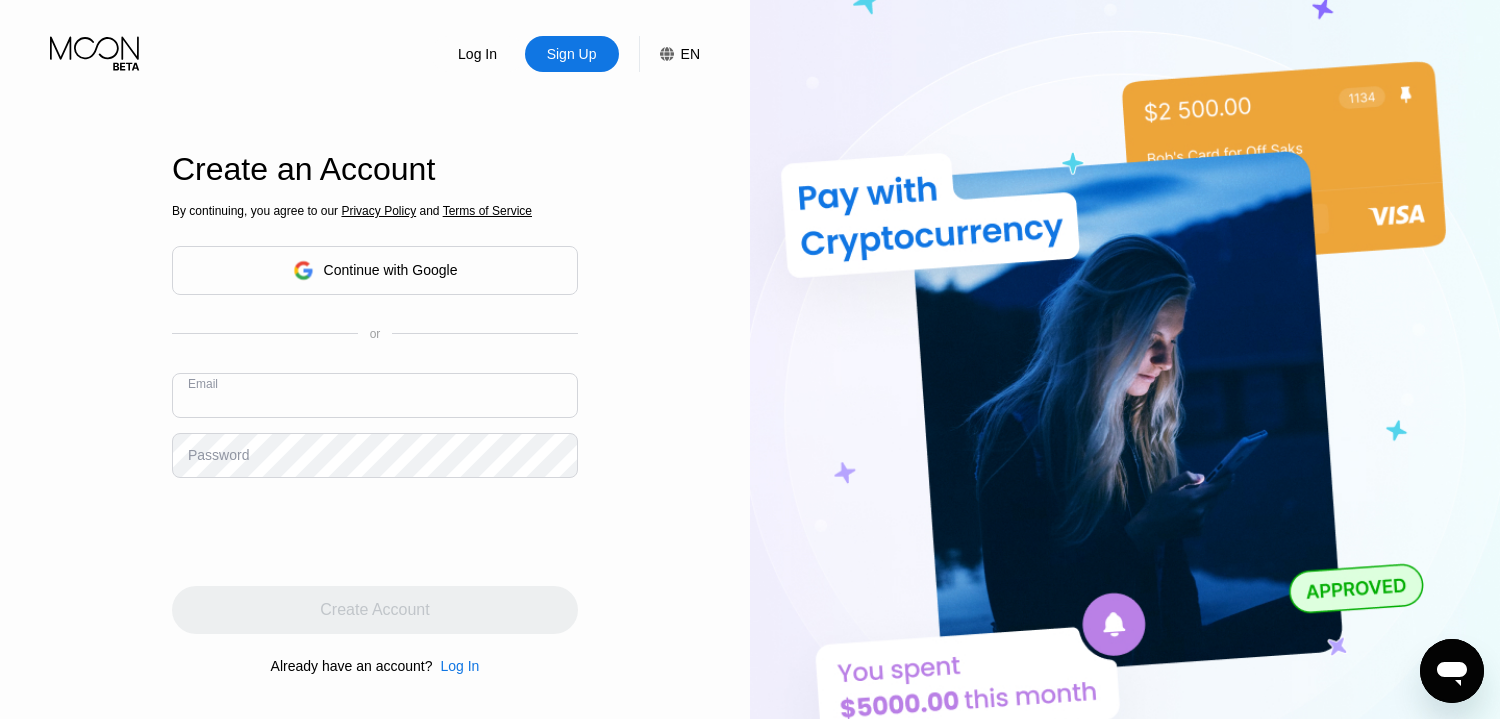 paste on "[EMAIL]" 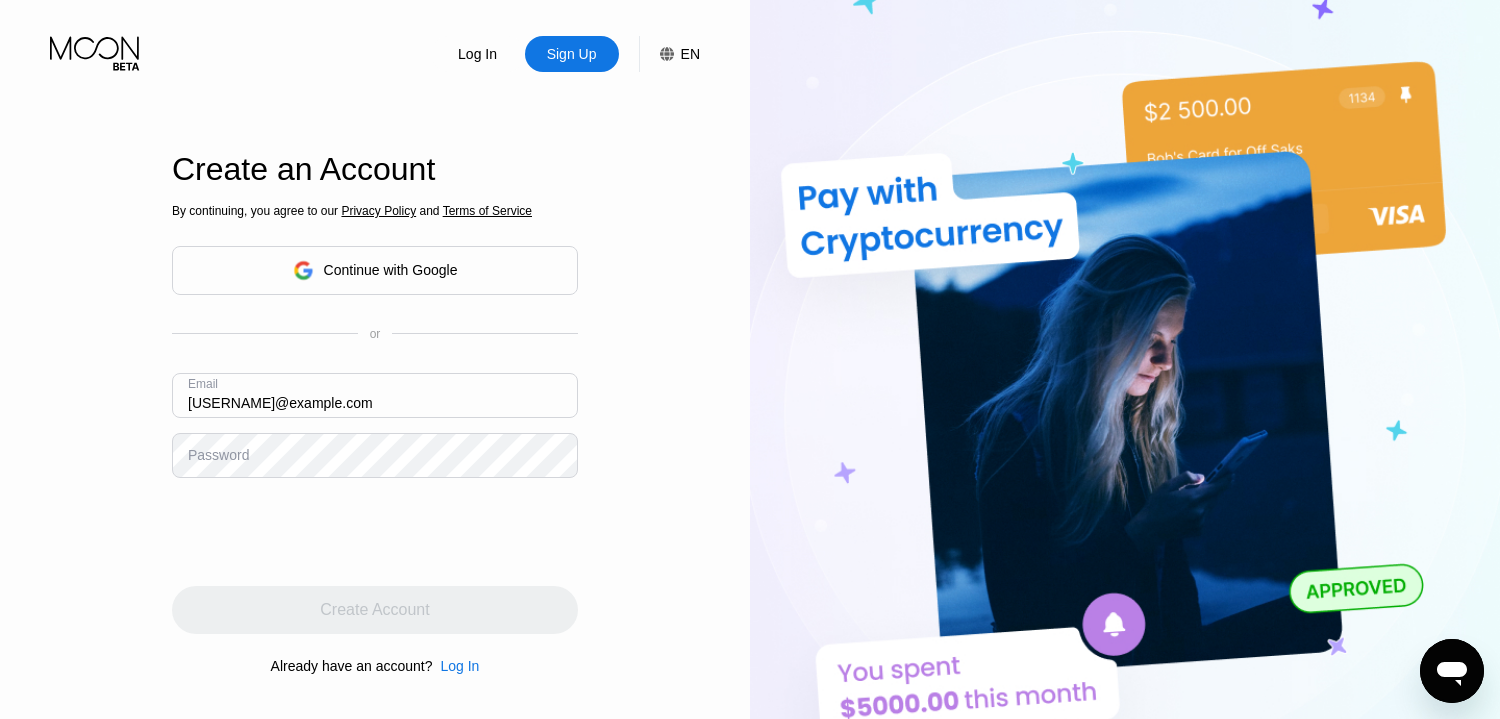 type on "[EMAIL]" 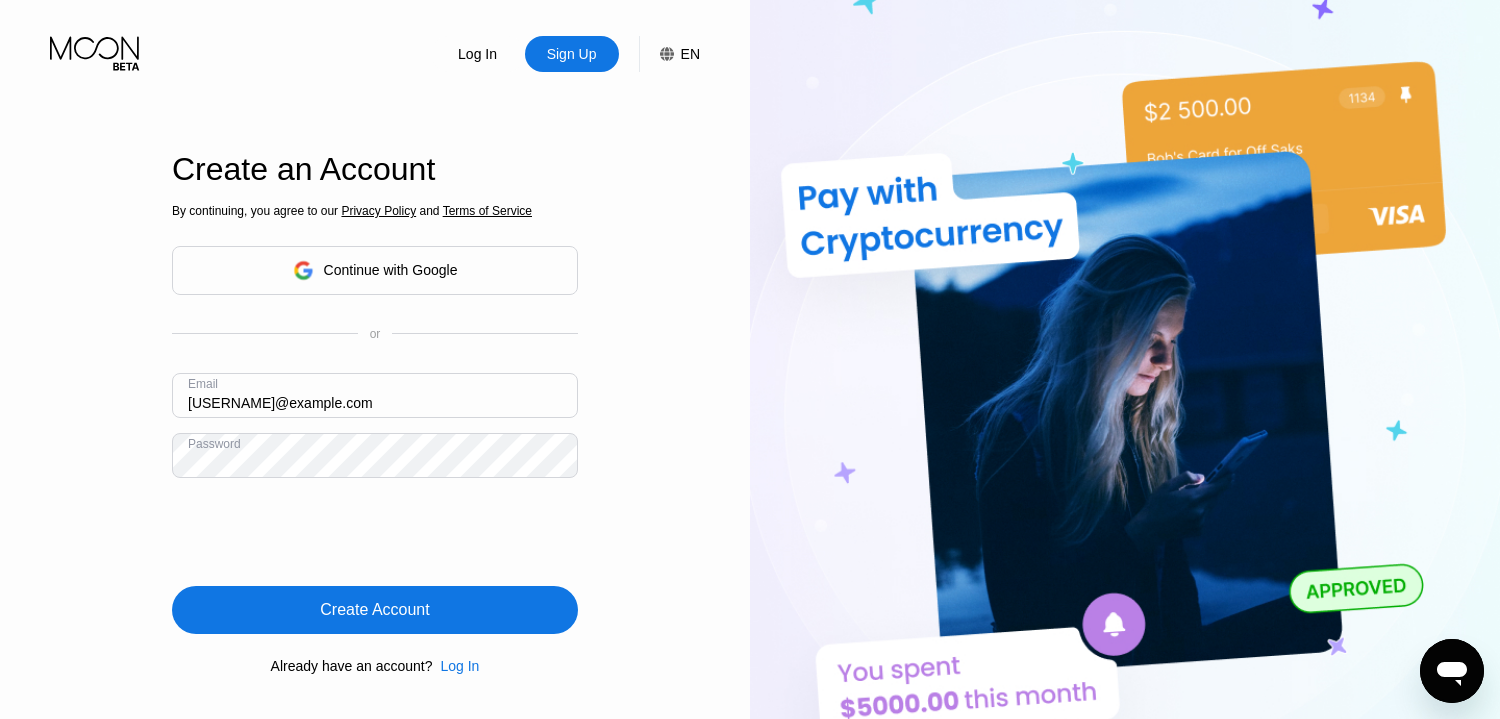 click on "Create Account" at bounding box center [374, 610] 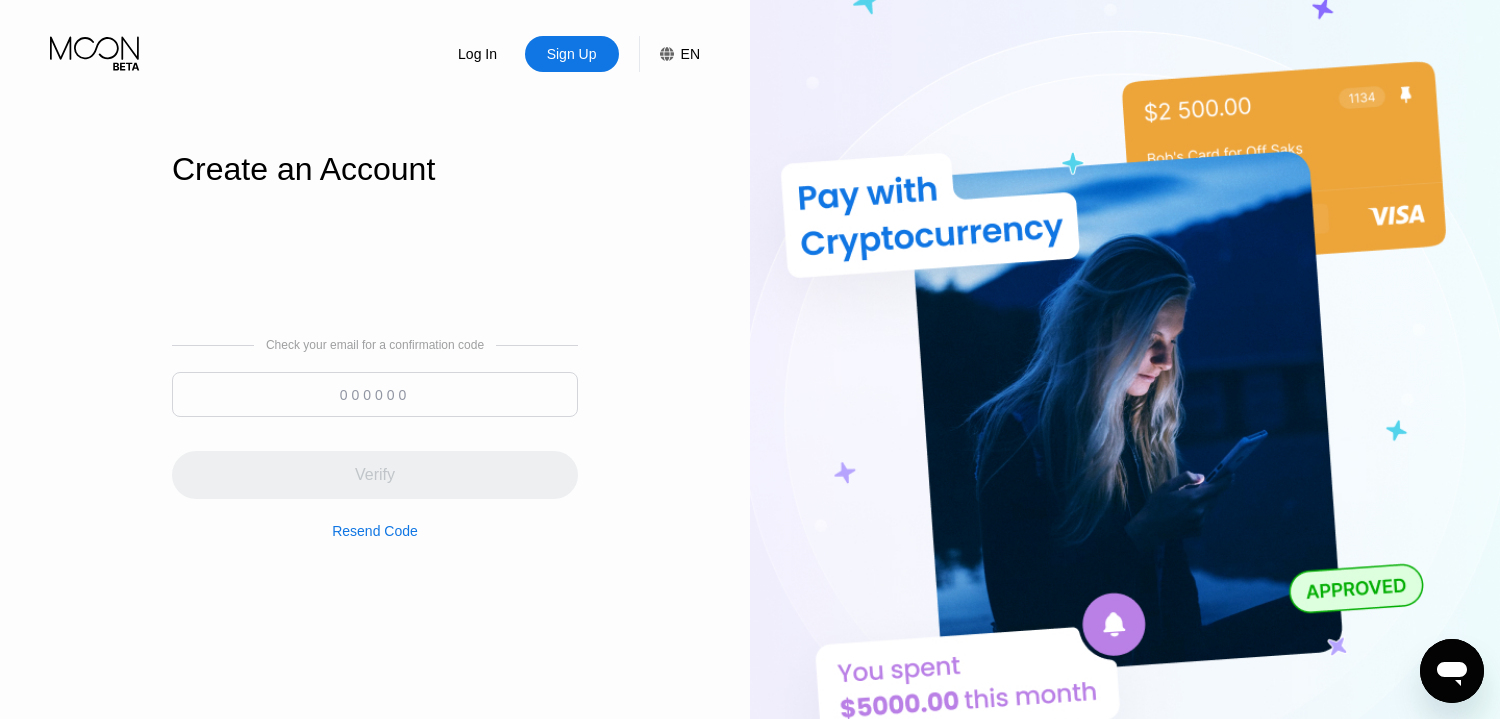 click at bounding box center [375, 394] 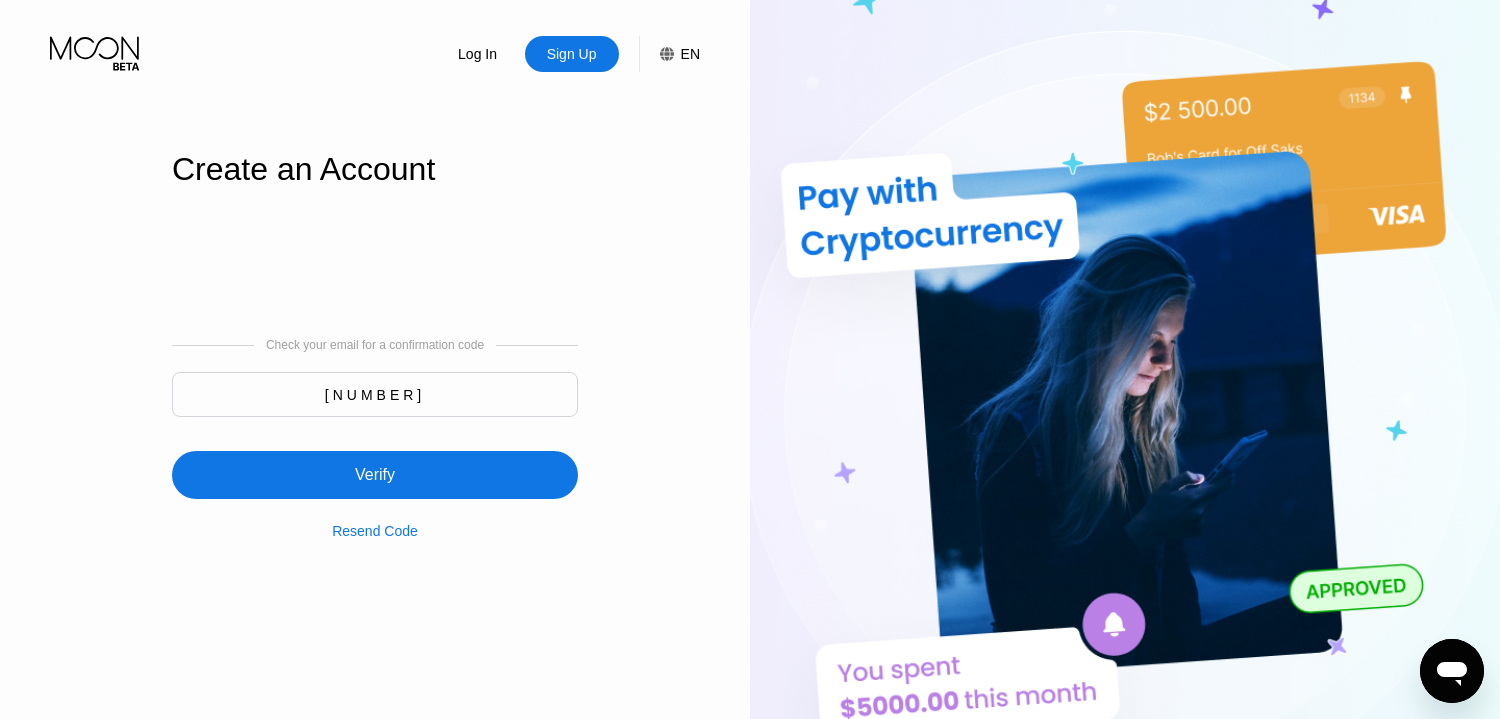 type on "243065" 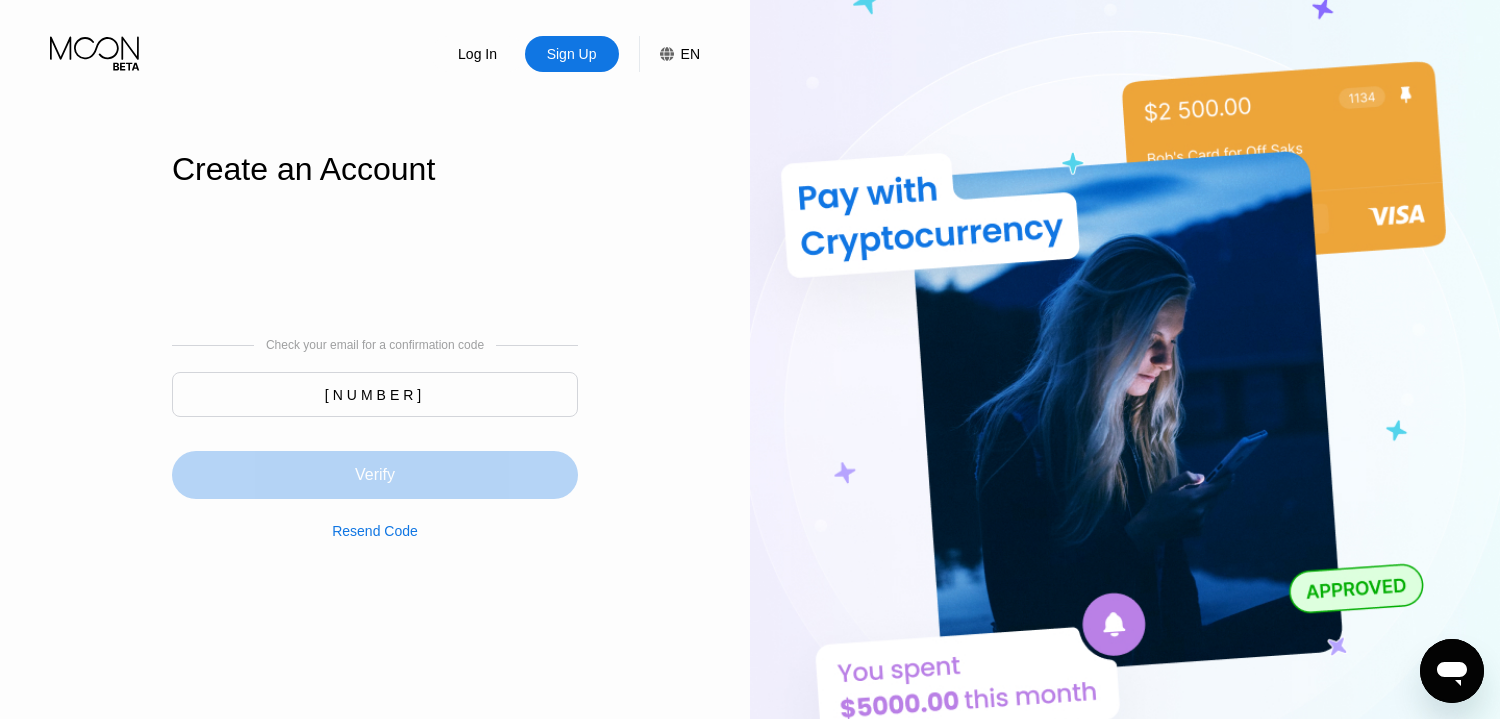 click on "Verify" at bounding box center [375, 475] 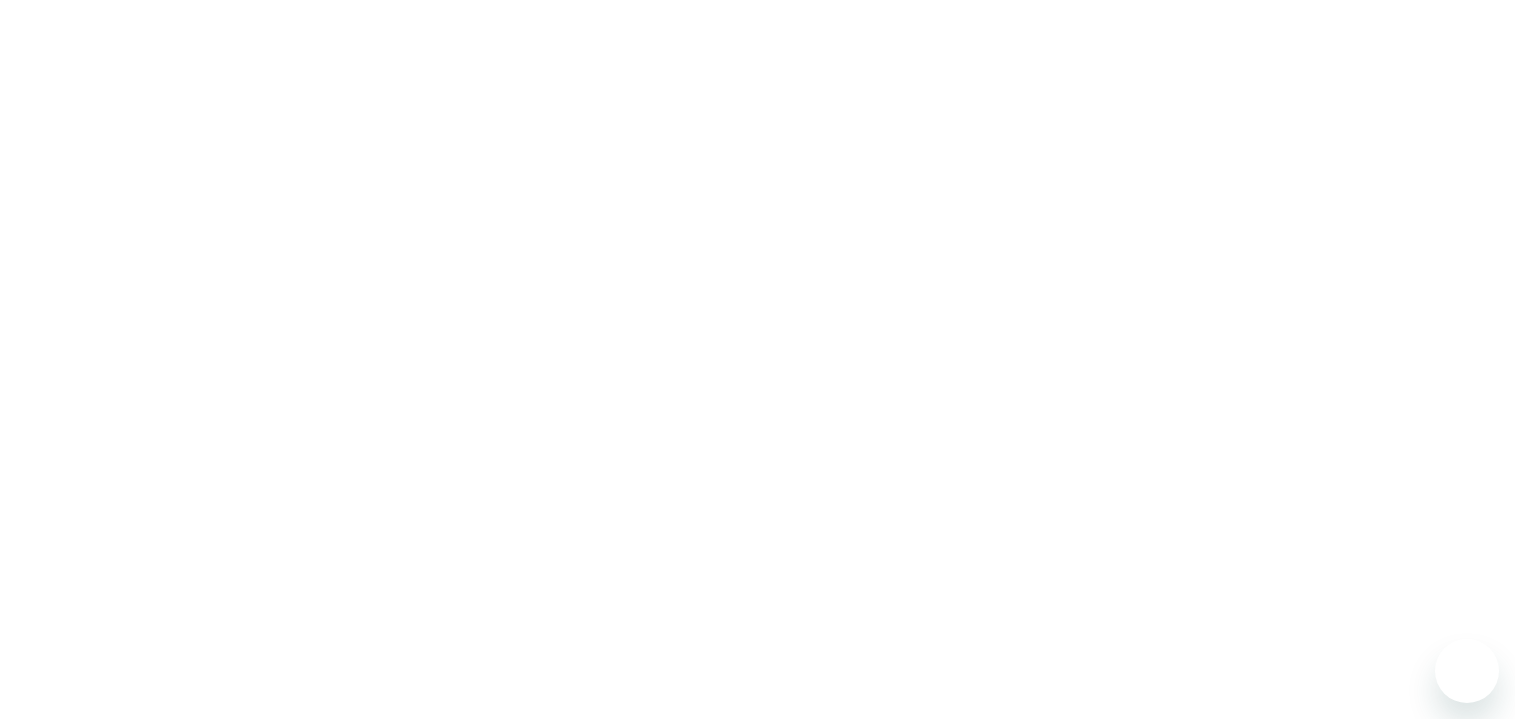 scroll, scrollTop: 0, scrollLeft: 0, axis: both 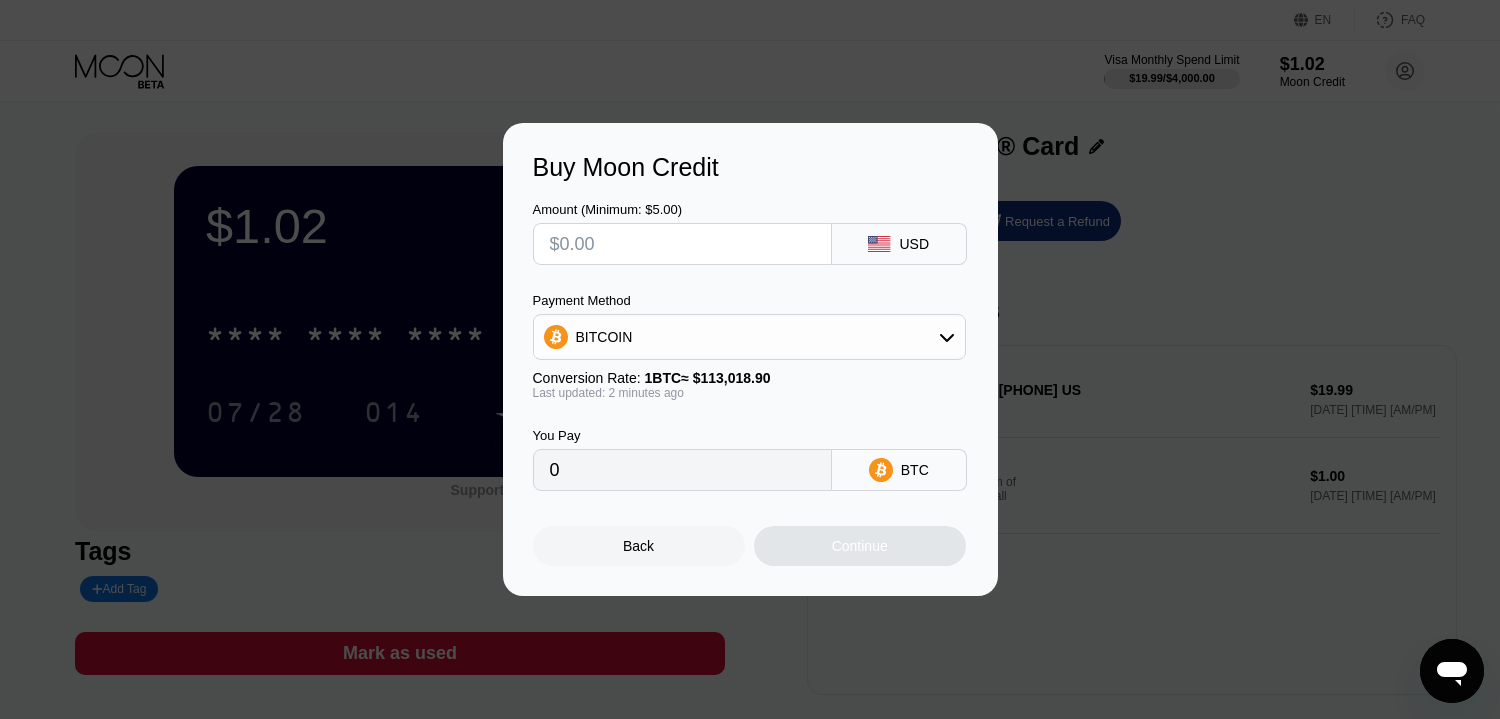 click on "Buy Moon Credit" at bounding box center [750, 167] 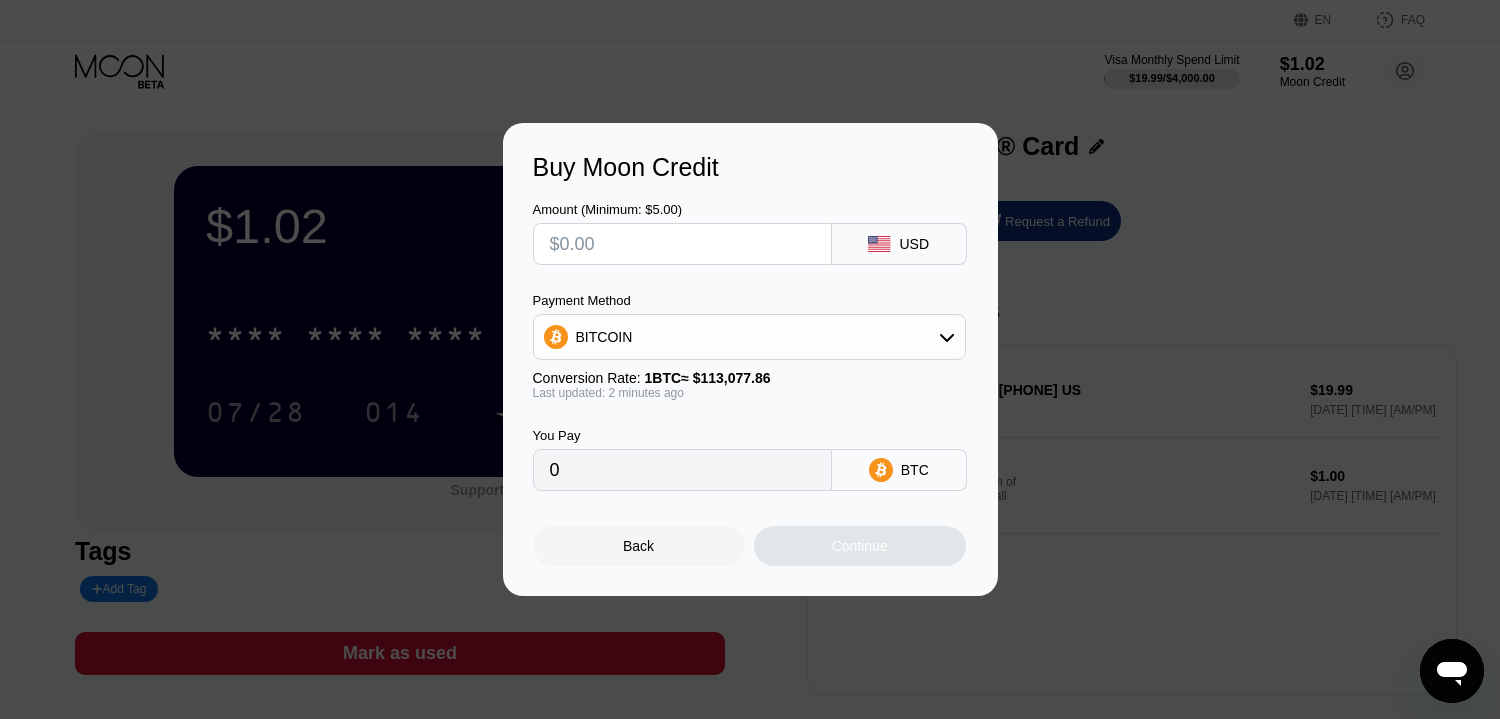 click on "Buy Moon Credit Amount (Minimum: $5.00) USD Payment Method BITCOIN Conversion Rate:   1  BTC  ≈   $113,077.86 Last updated:   [TIME_AGO] You Pay 0 BTC Back Continue" at bounding box center [750, 359] 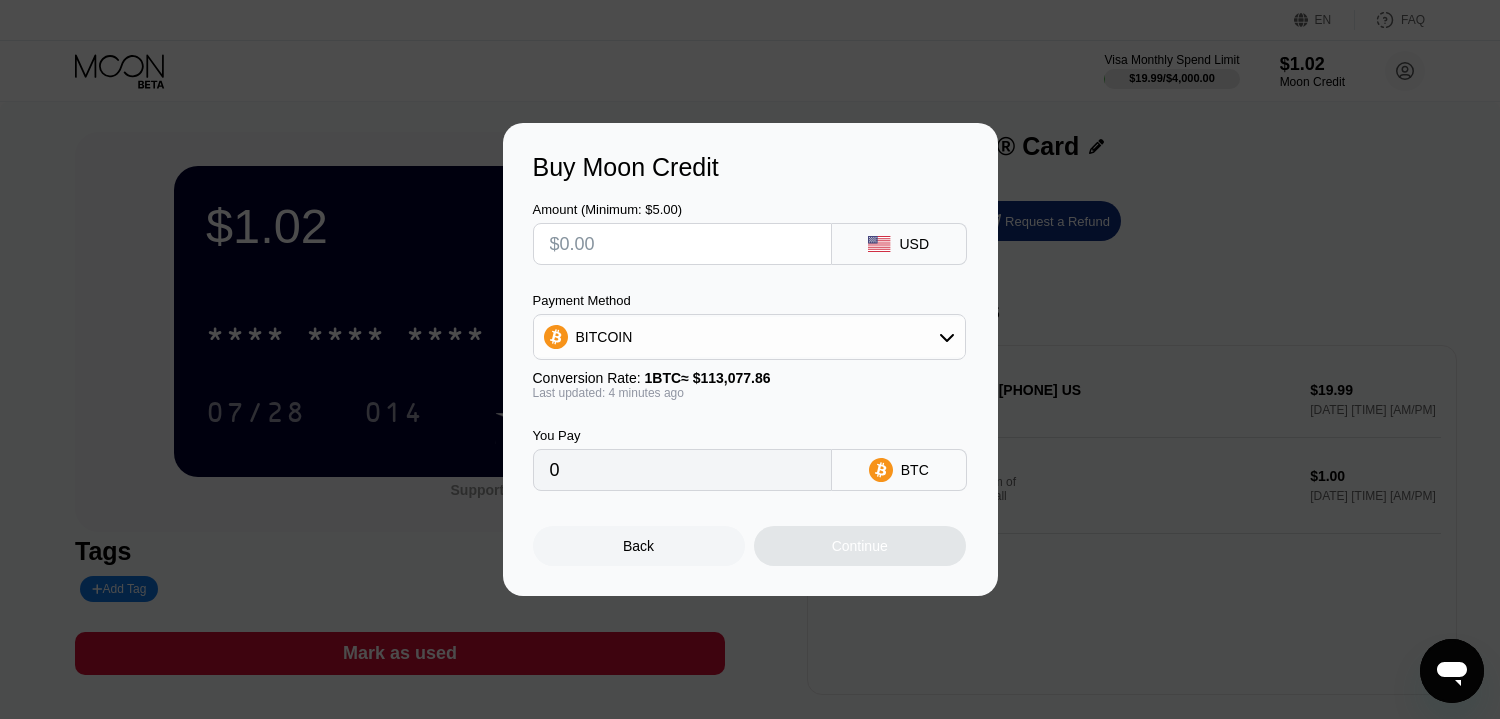 type on "$3" 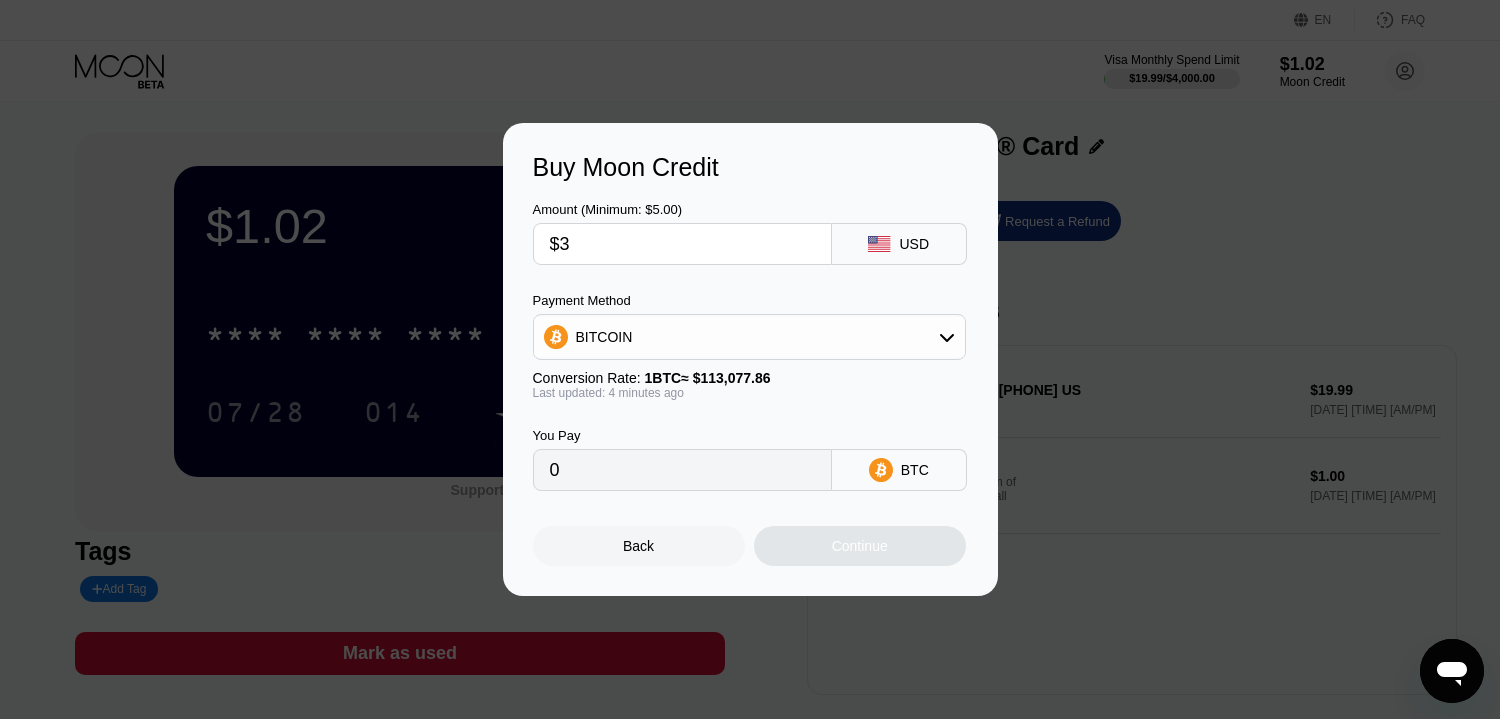type on "0.00002652" 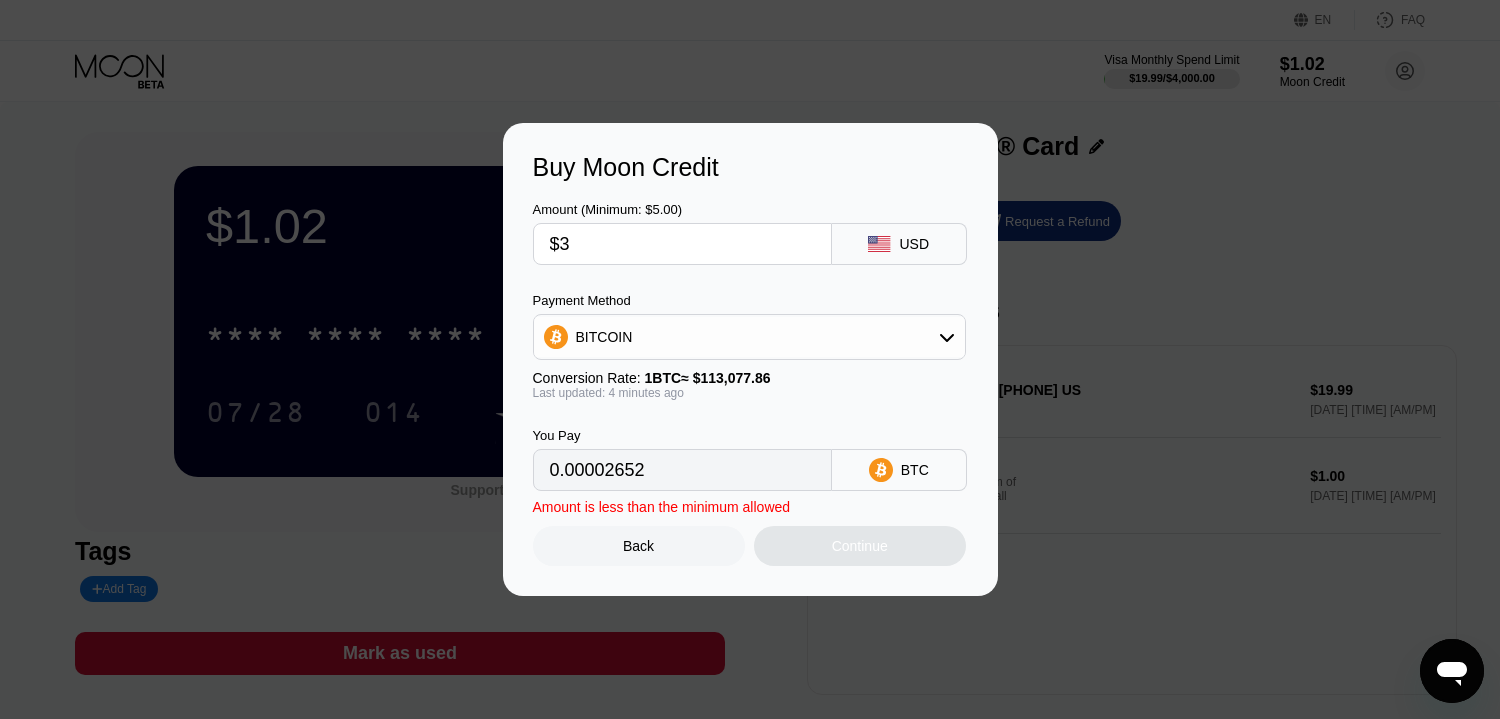 type on "$32" 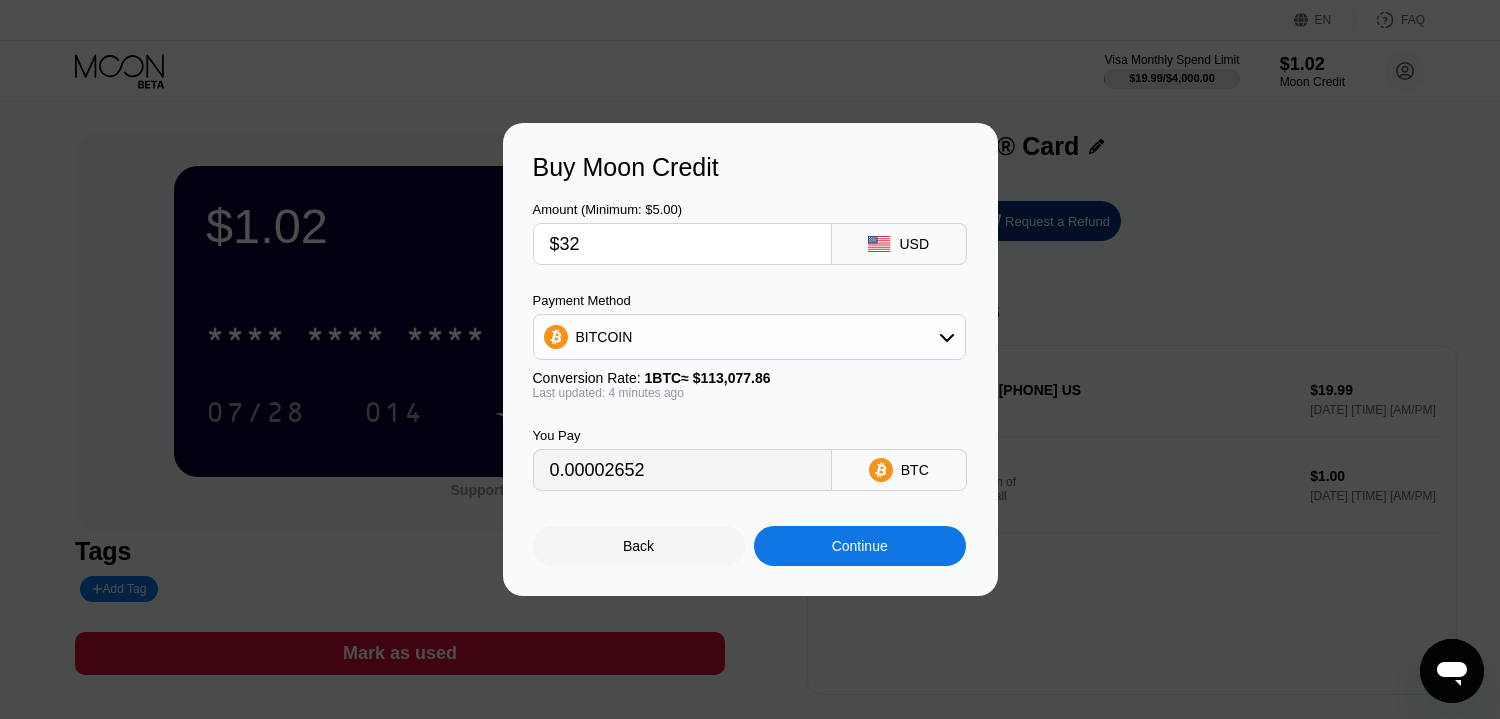 type on "0.00028278" 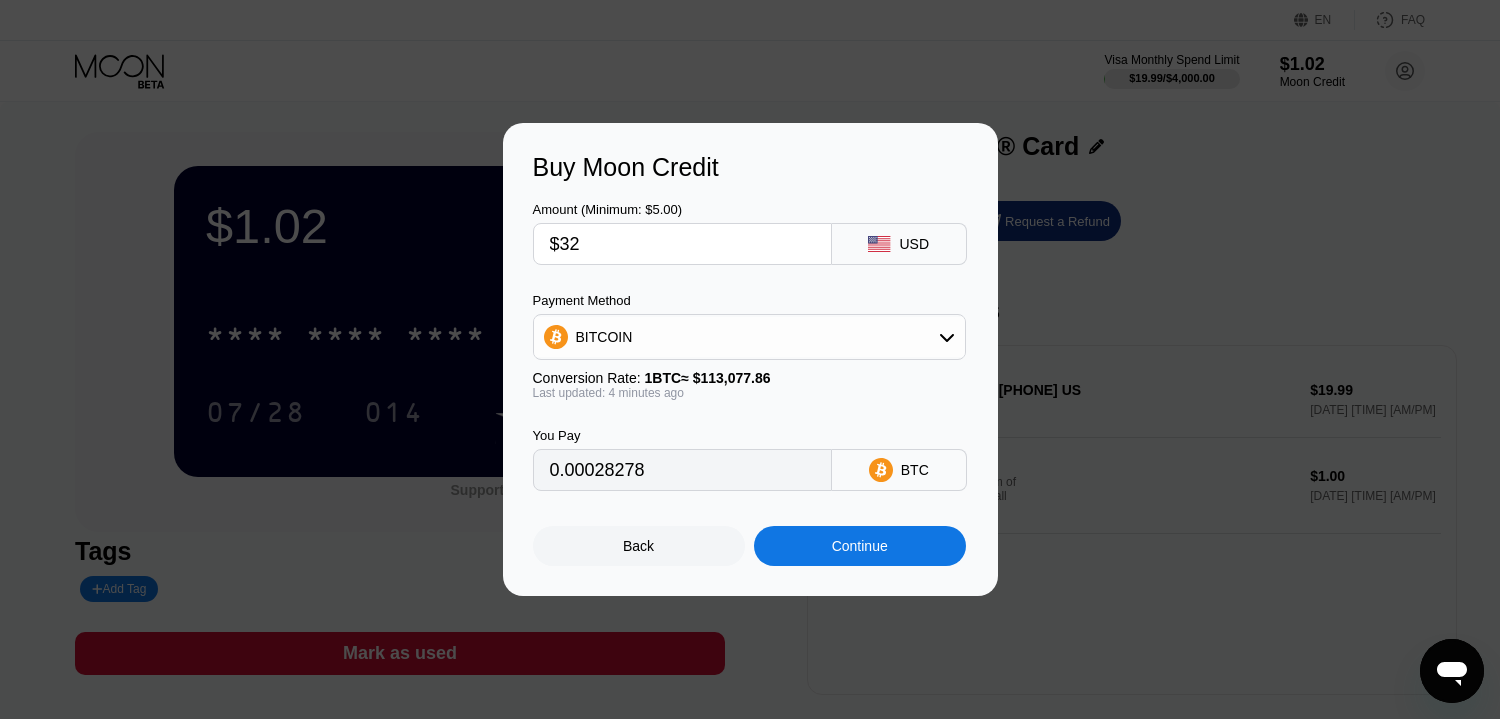 type on "$32" 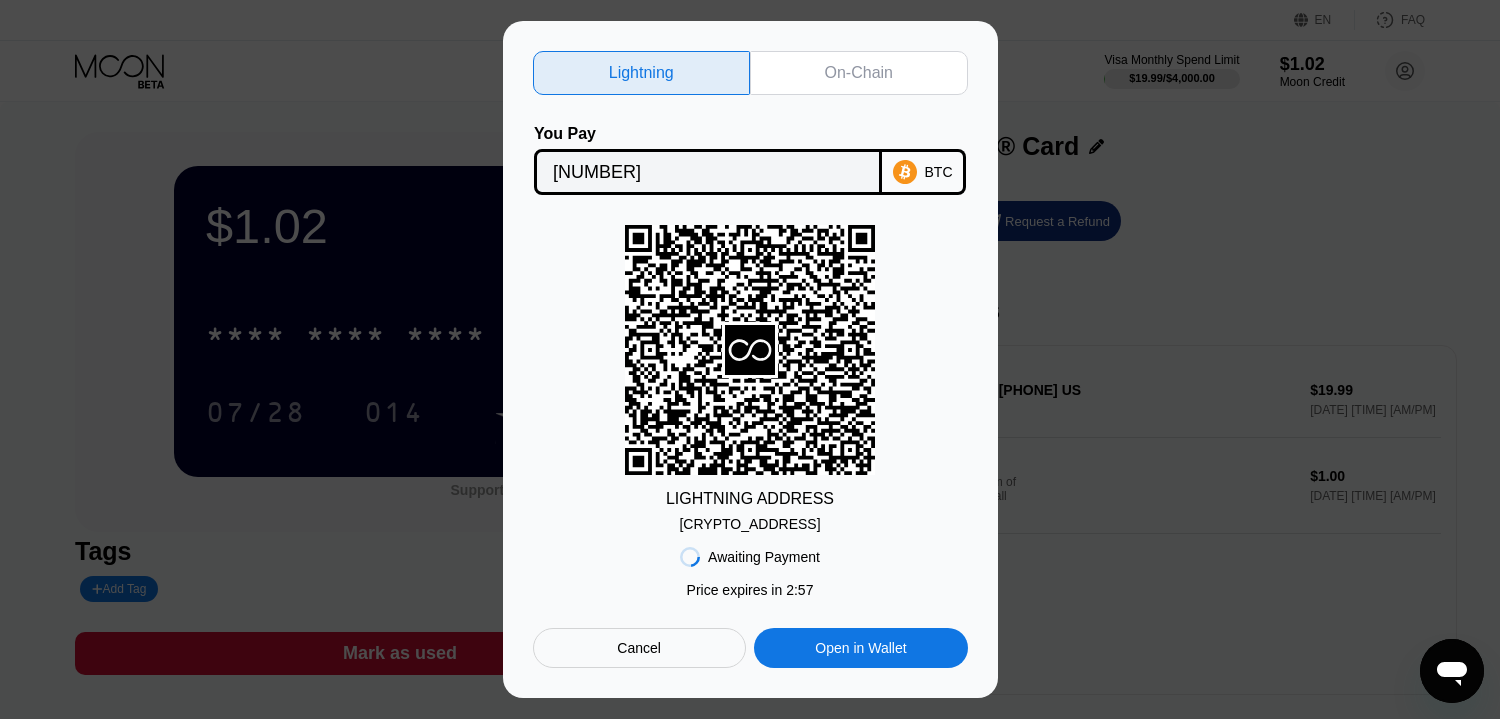 click on "On-Chain" at bounding box center (859, 73) 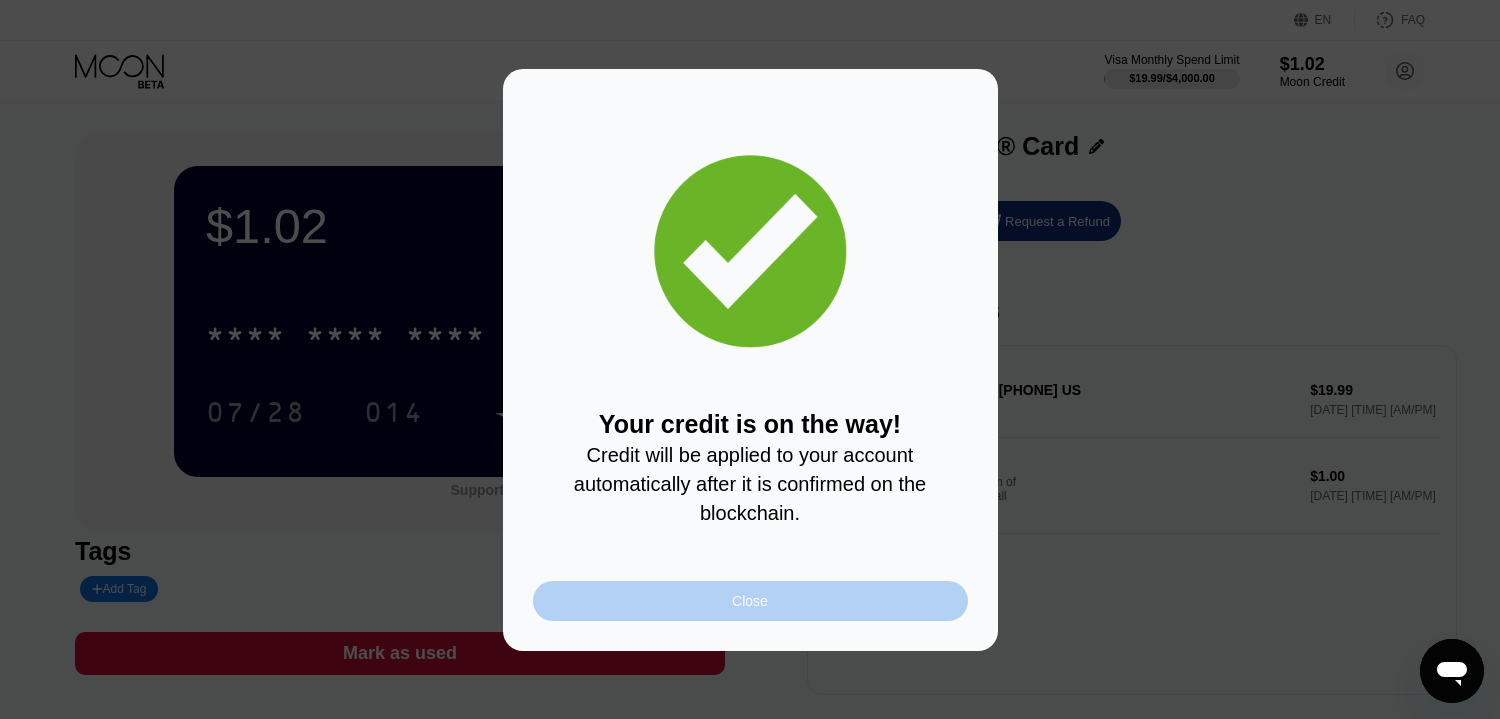 click on "Close" at bounding box center (750, 601) 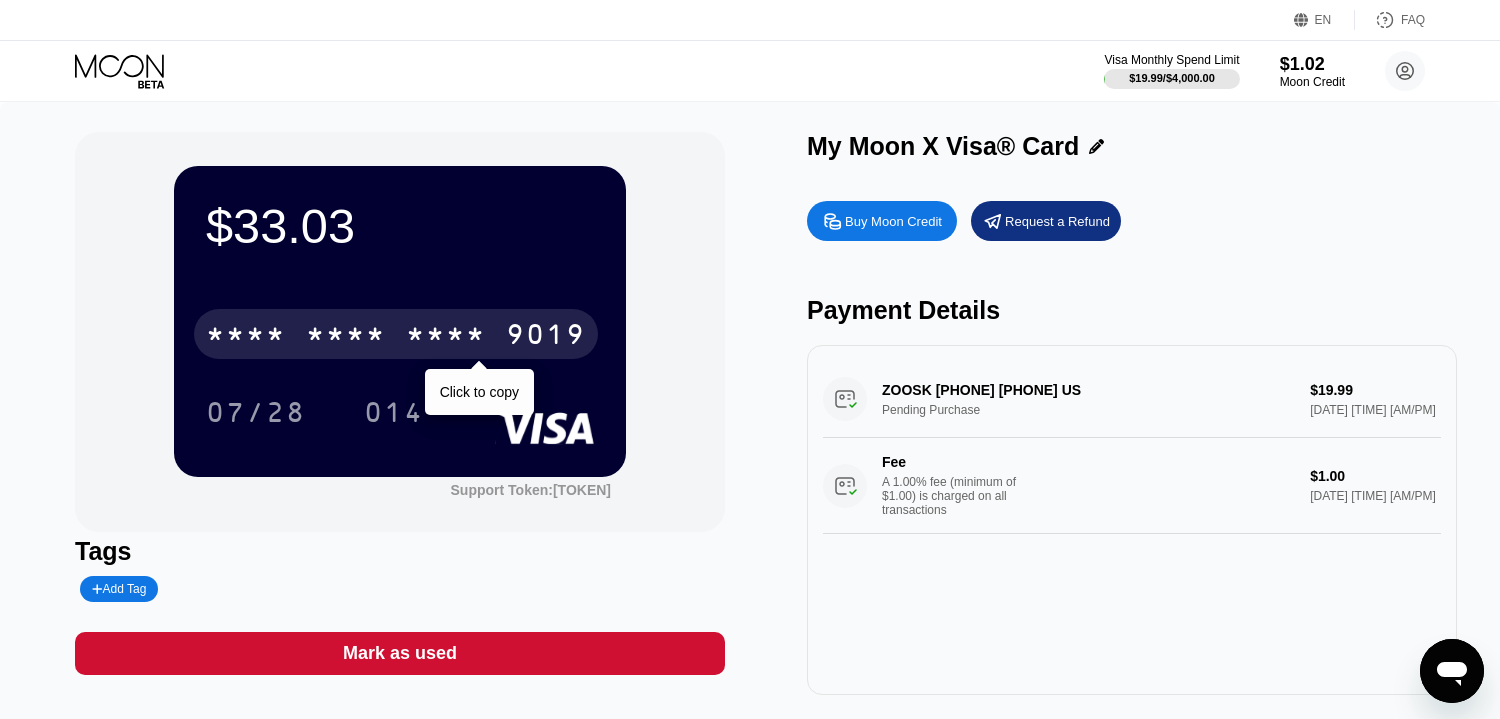 click on "* * * *" at bounding box center (446, 337) 